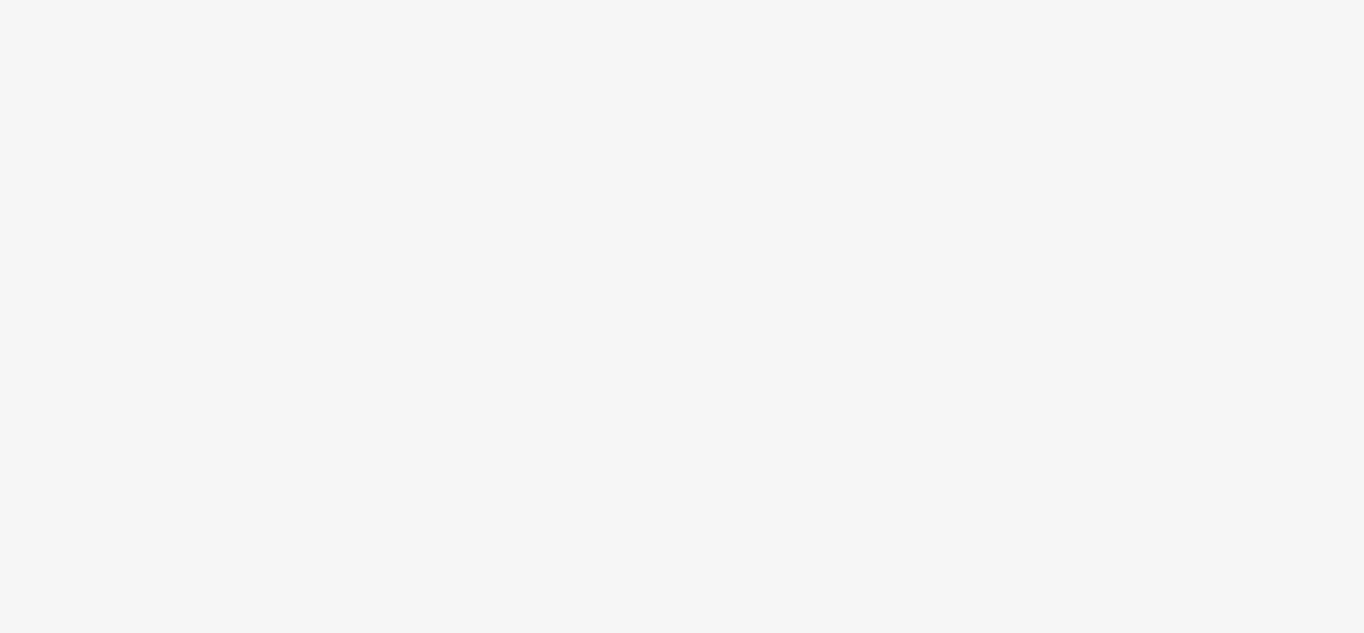 scroll, scrollTop: 0, scrollLeft: 0, axis: both 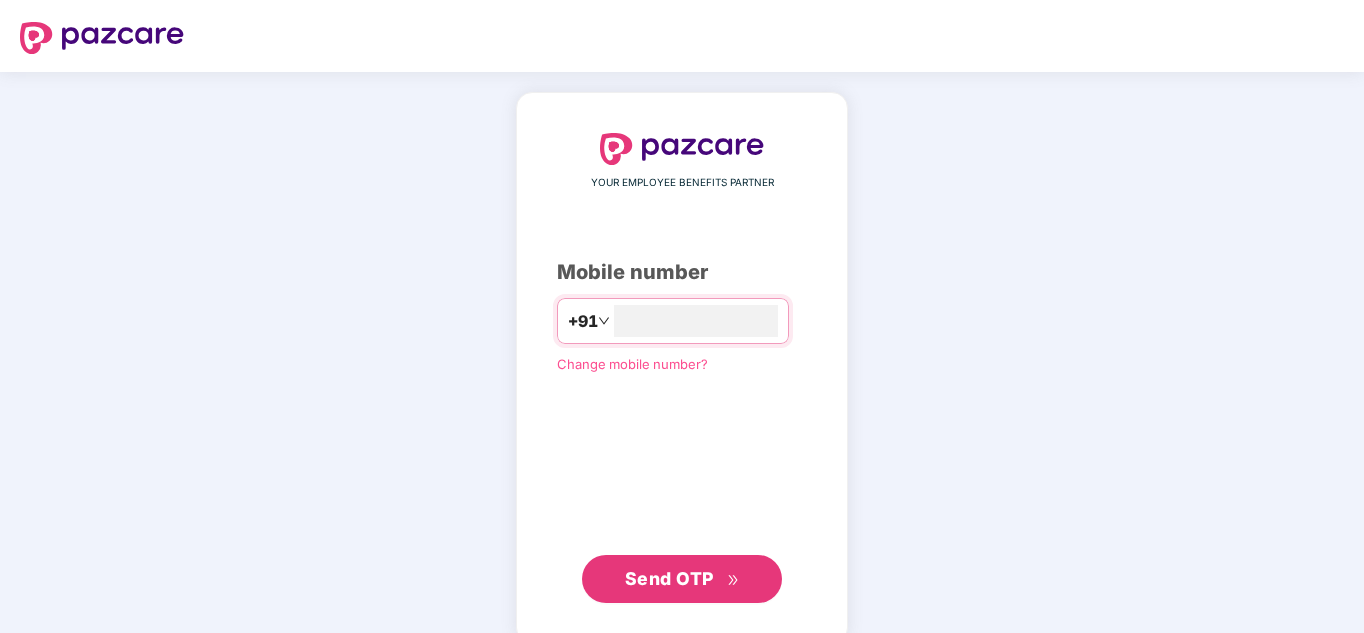 type on "**********" 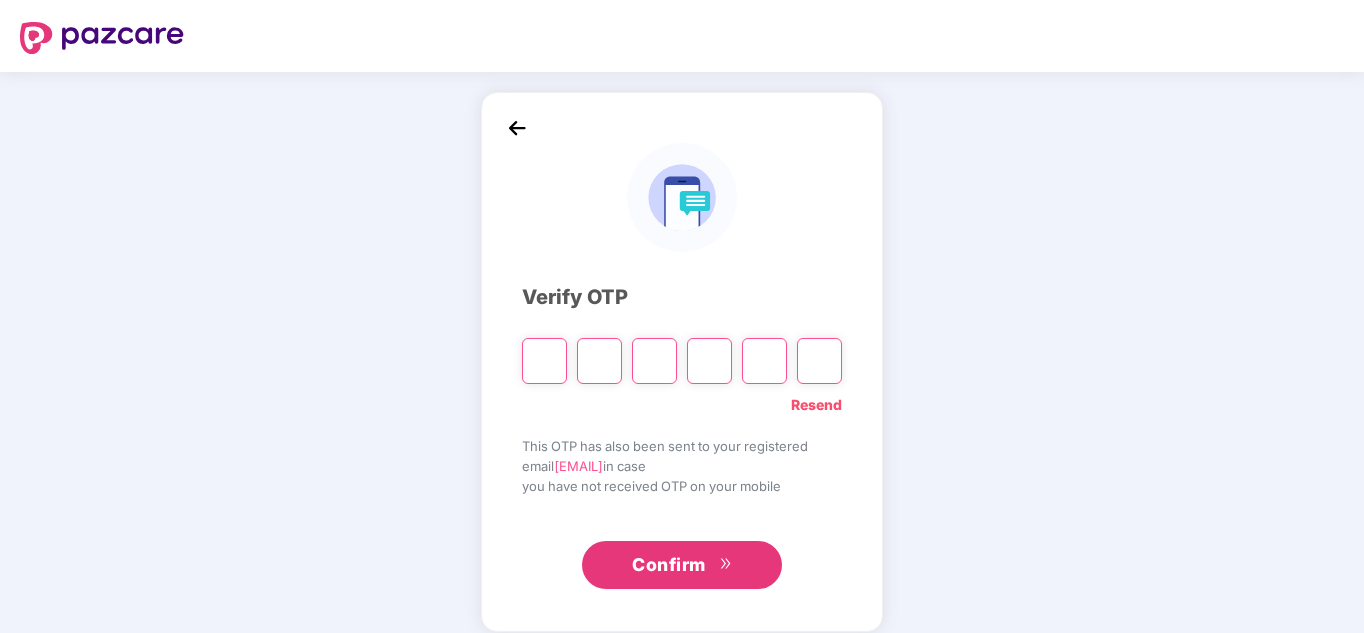 type on "*" 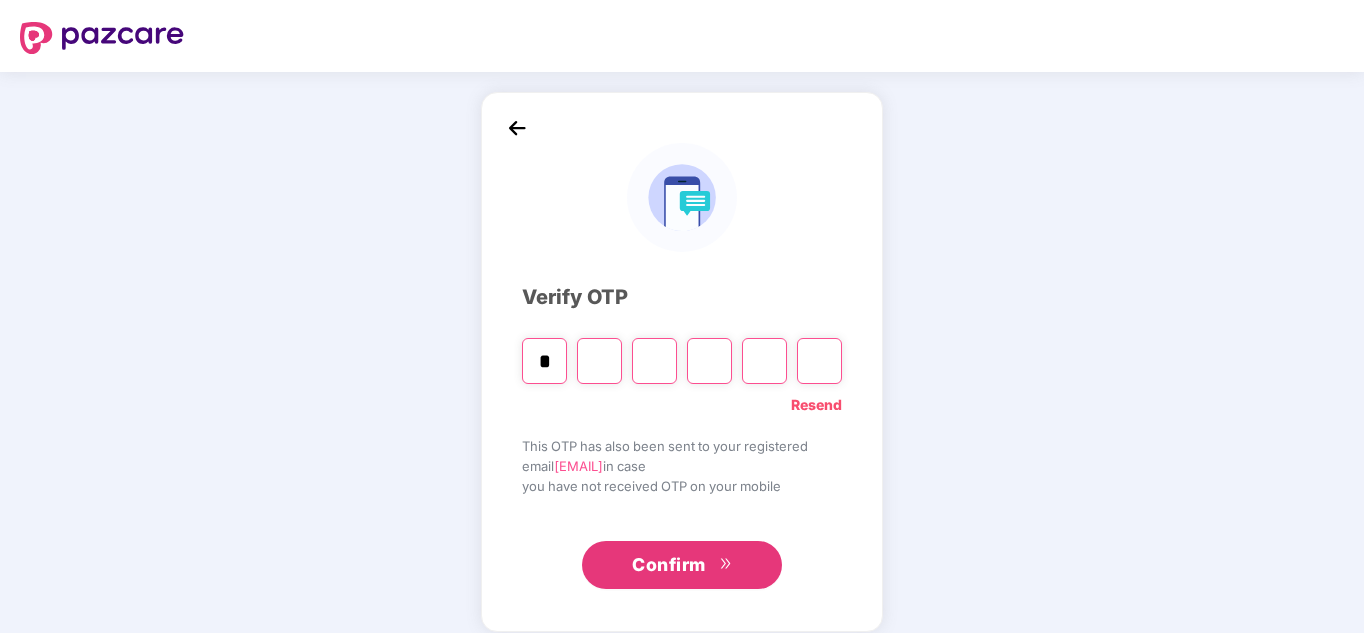 type on "*" 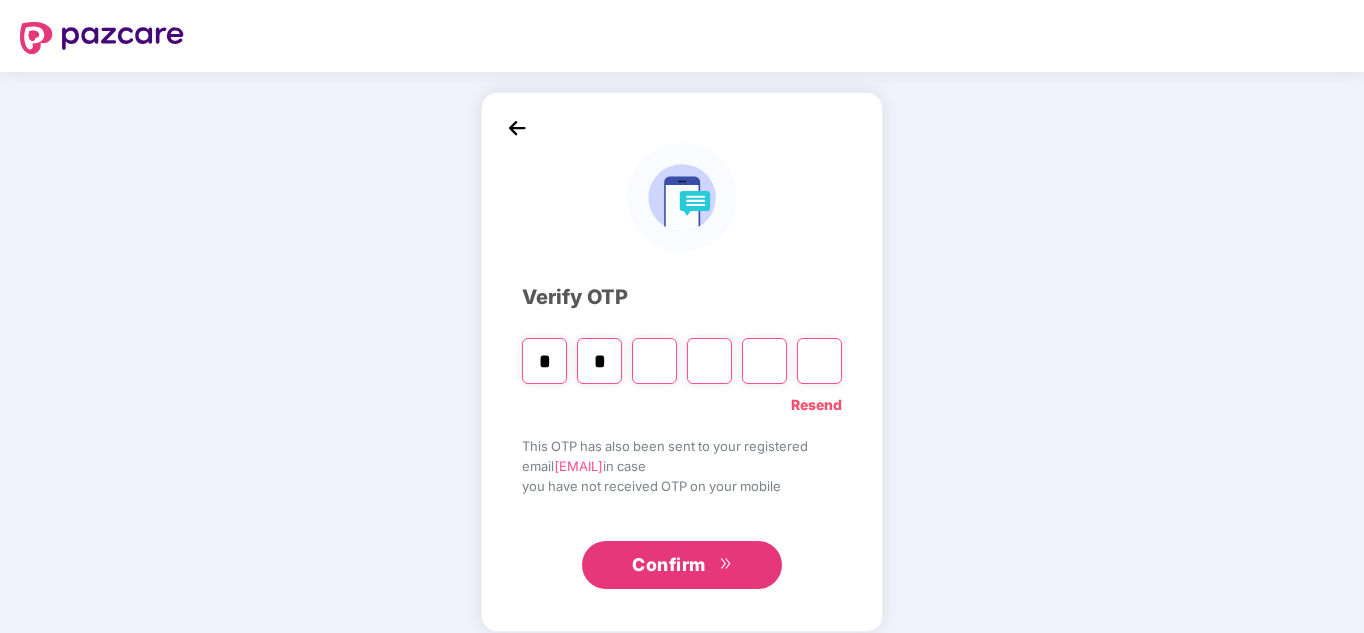 type on "*" 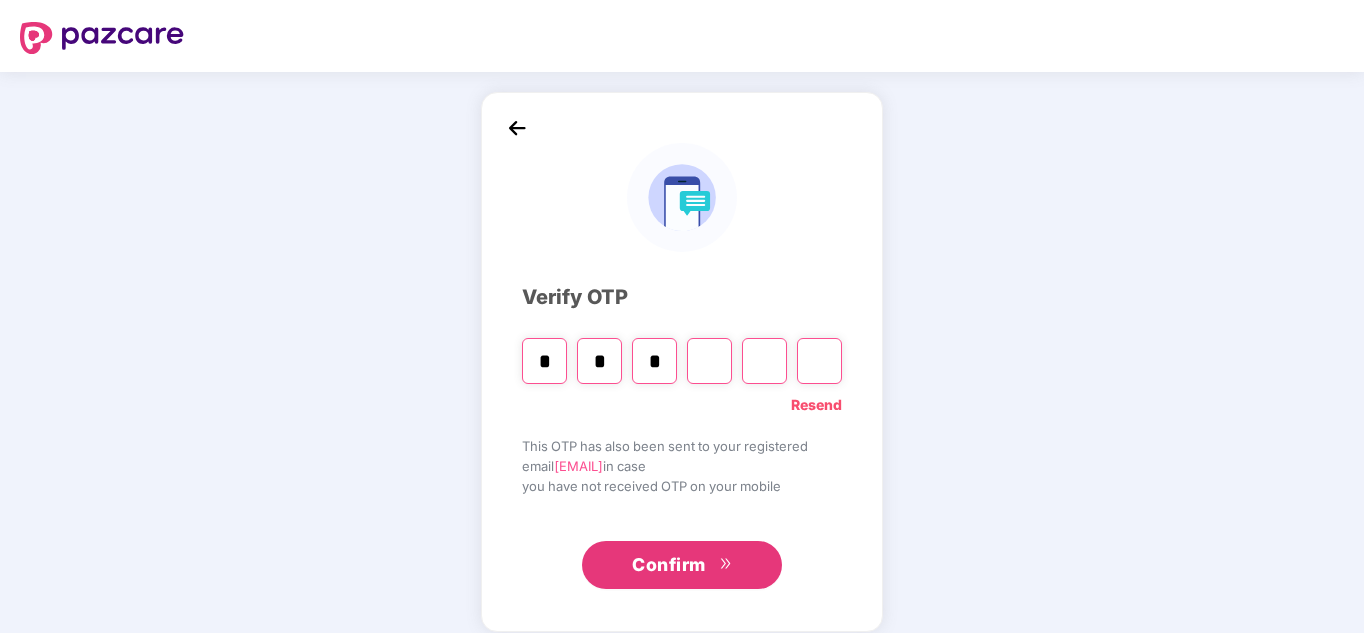 type on "*" 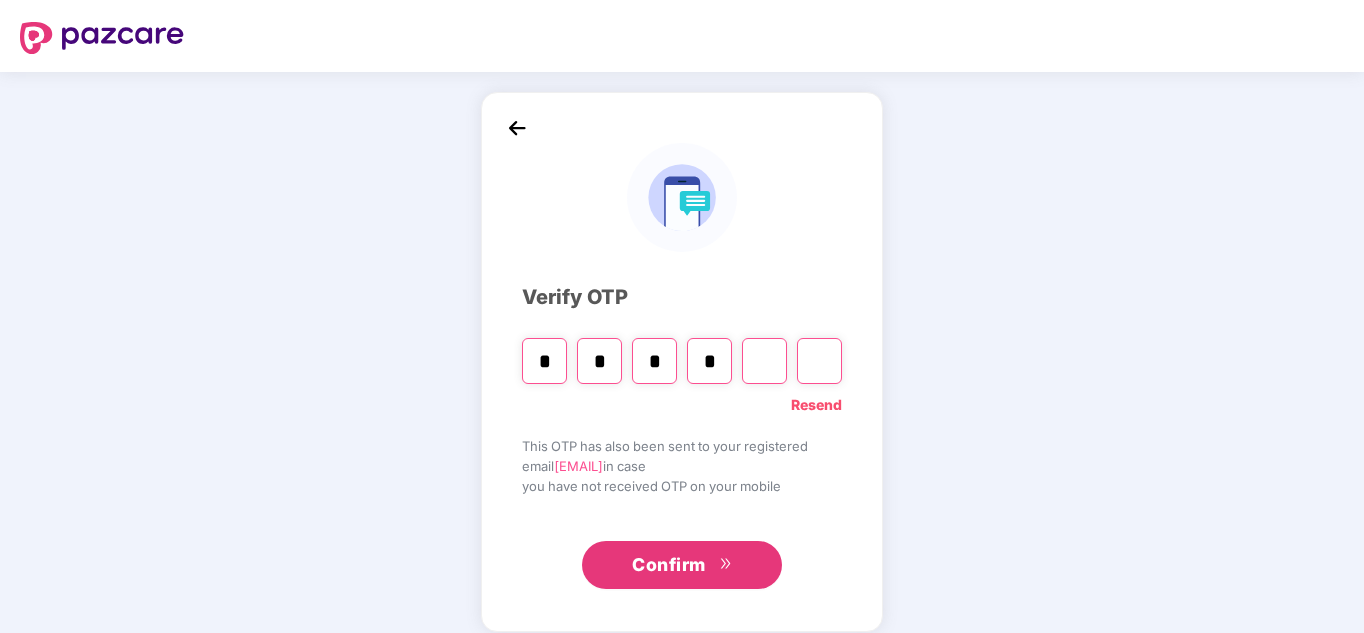 type on "*" 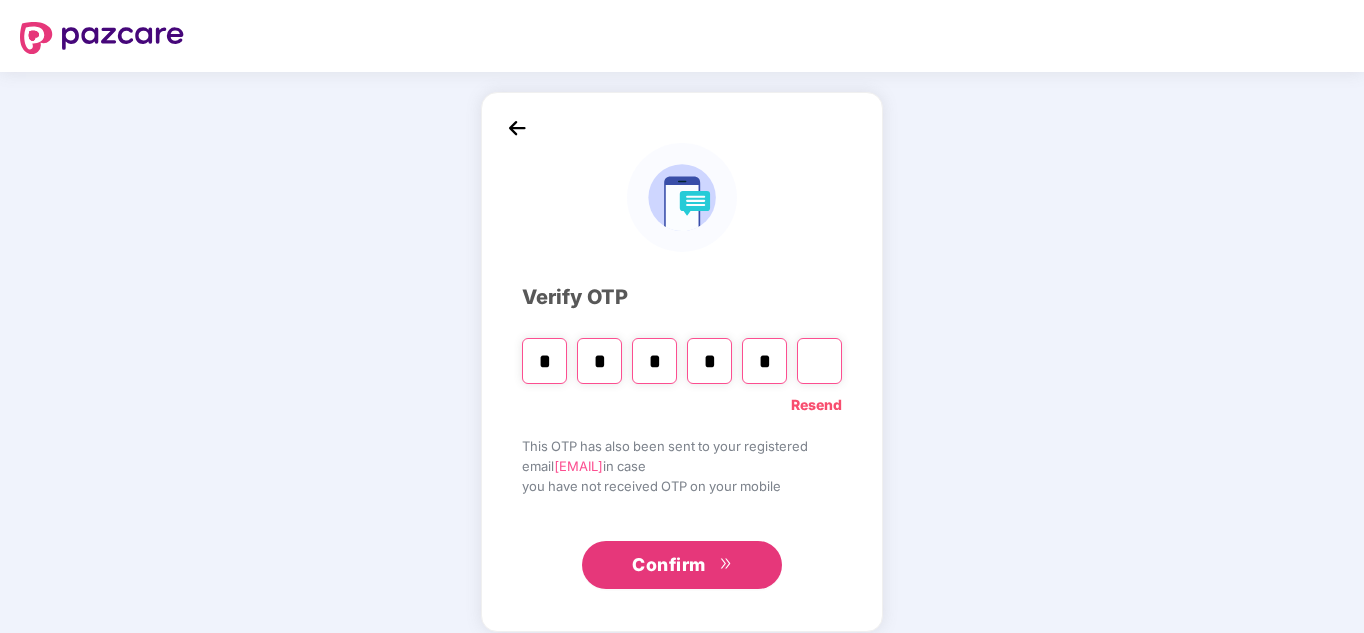 type on "*" 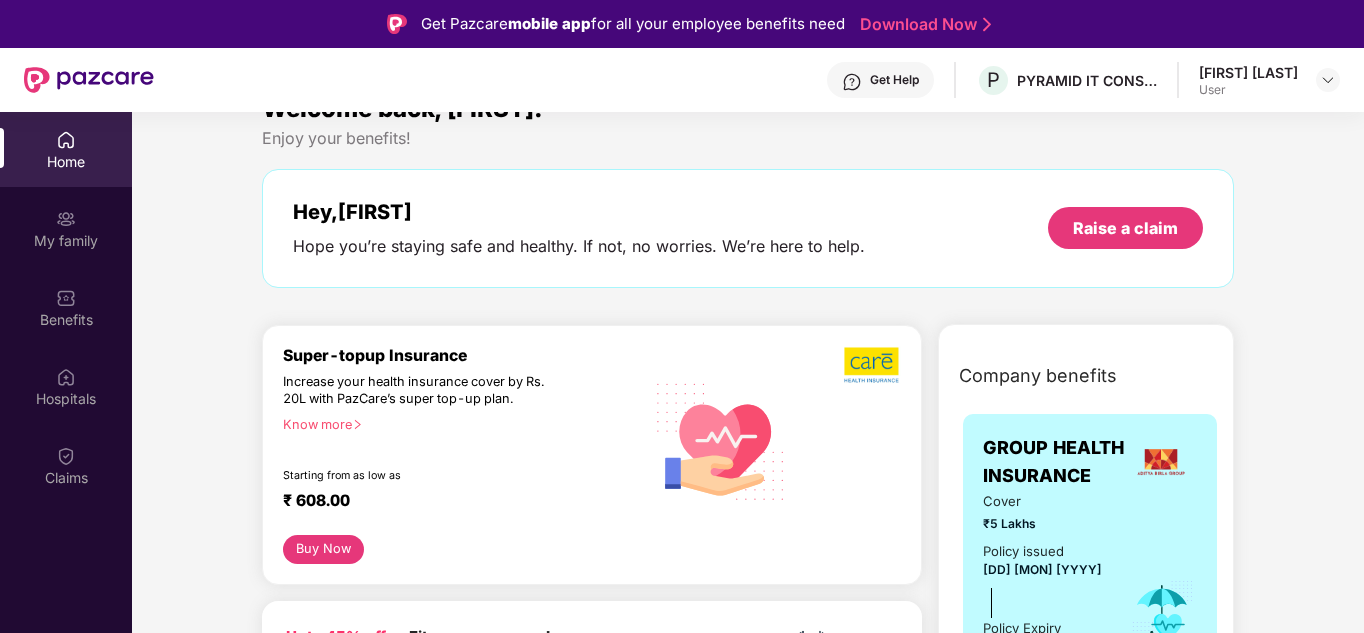 scroll, scrollTop: 0, scrollLeft: 0, axis: both 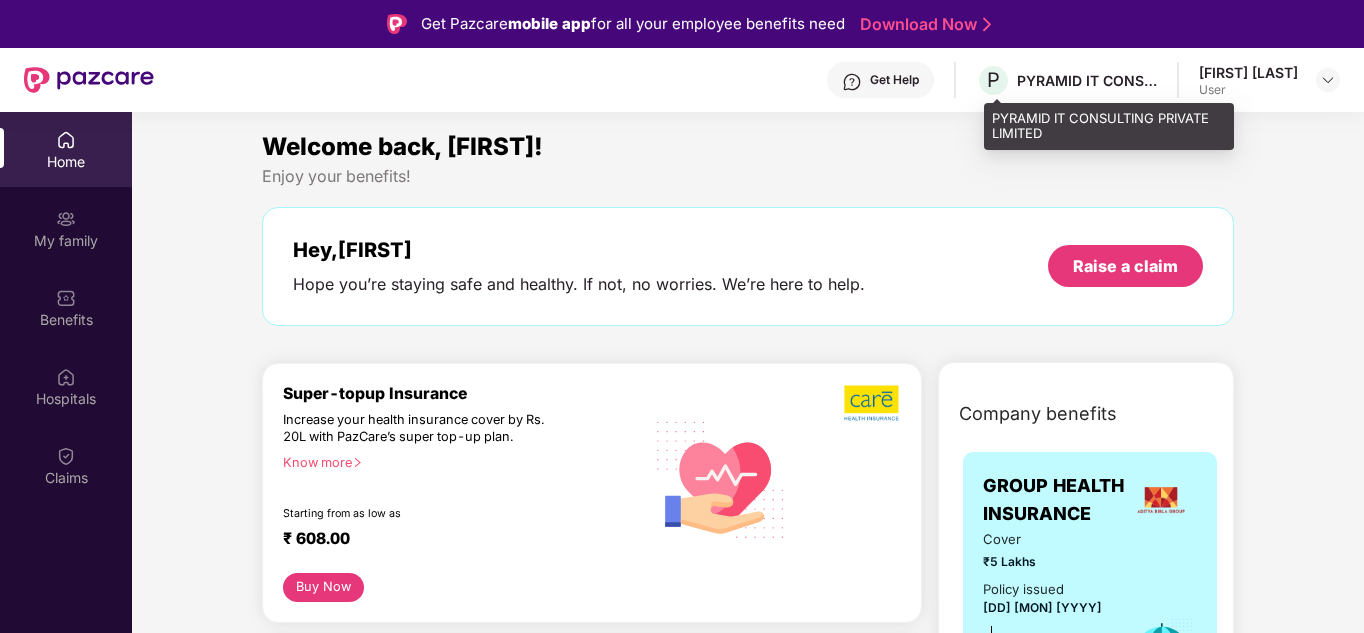 click on "PYRAMID IT CONSULTING PRIVATE LIMITED" at bounding box center (1087, 80) 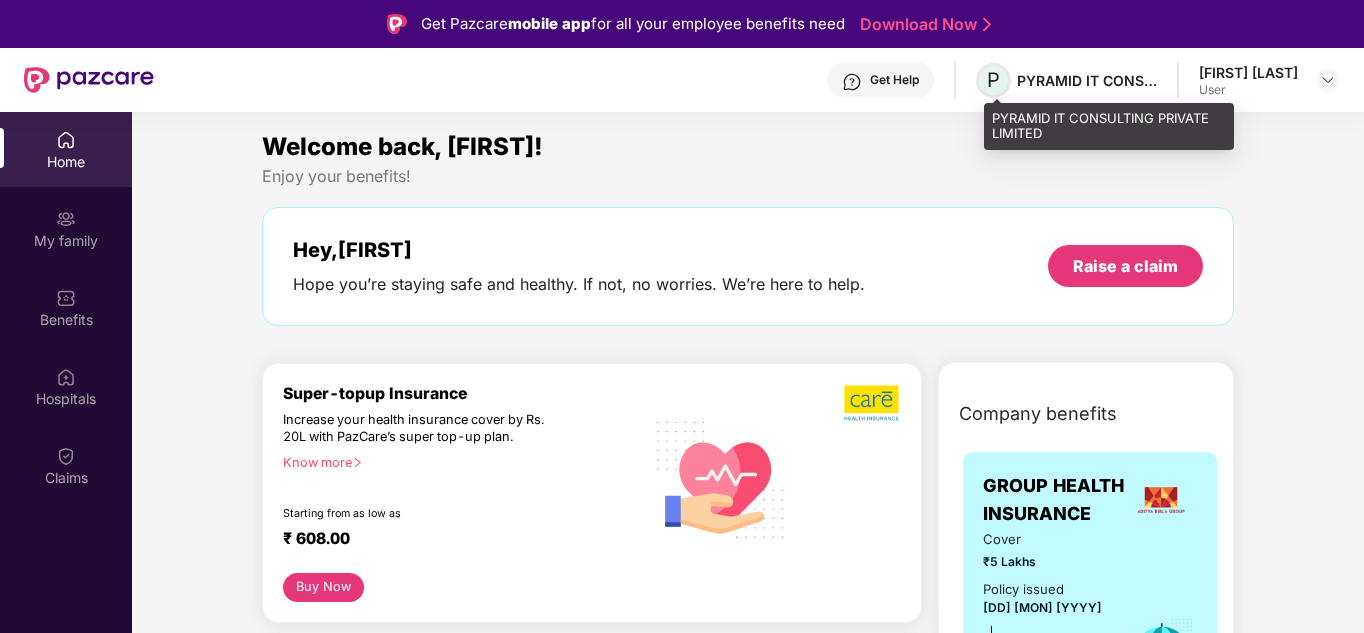 click on "P" at bounding box center (993, 80) 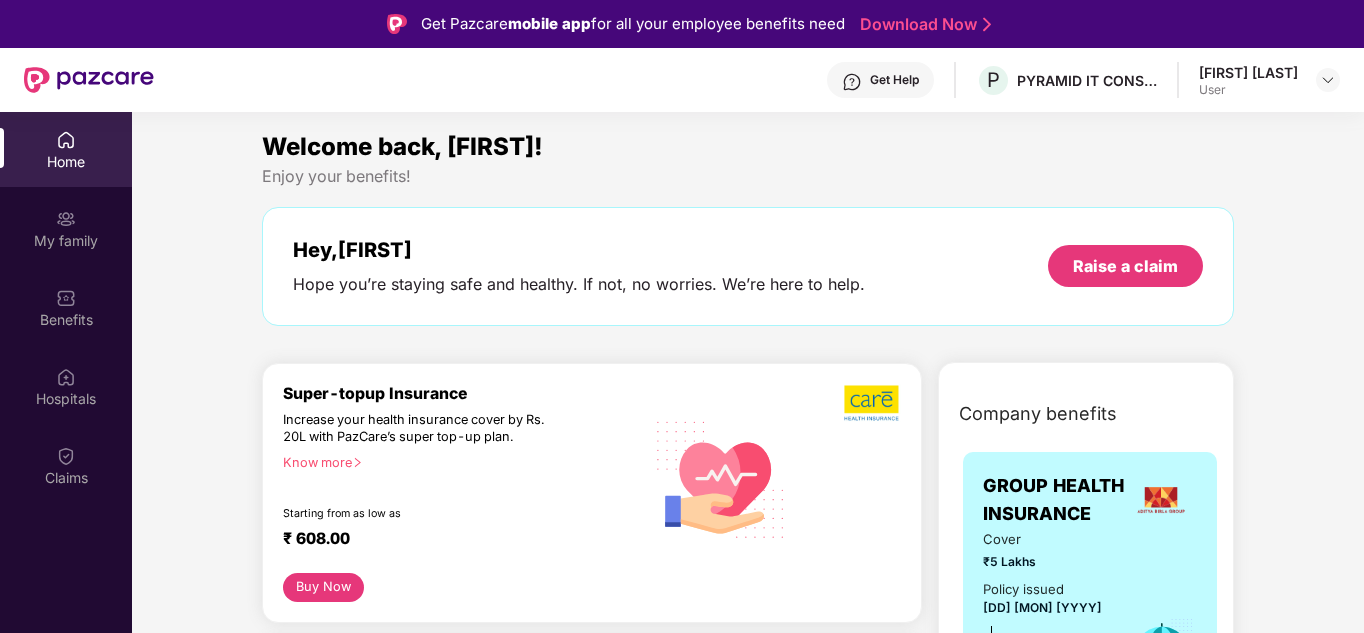 click on "Home" at bounding box center [66, 162] 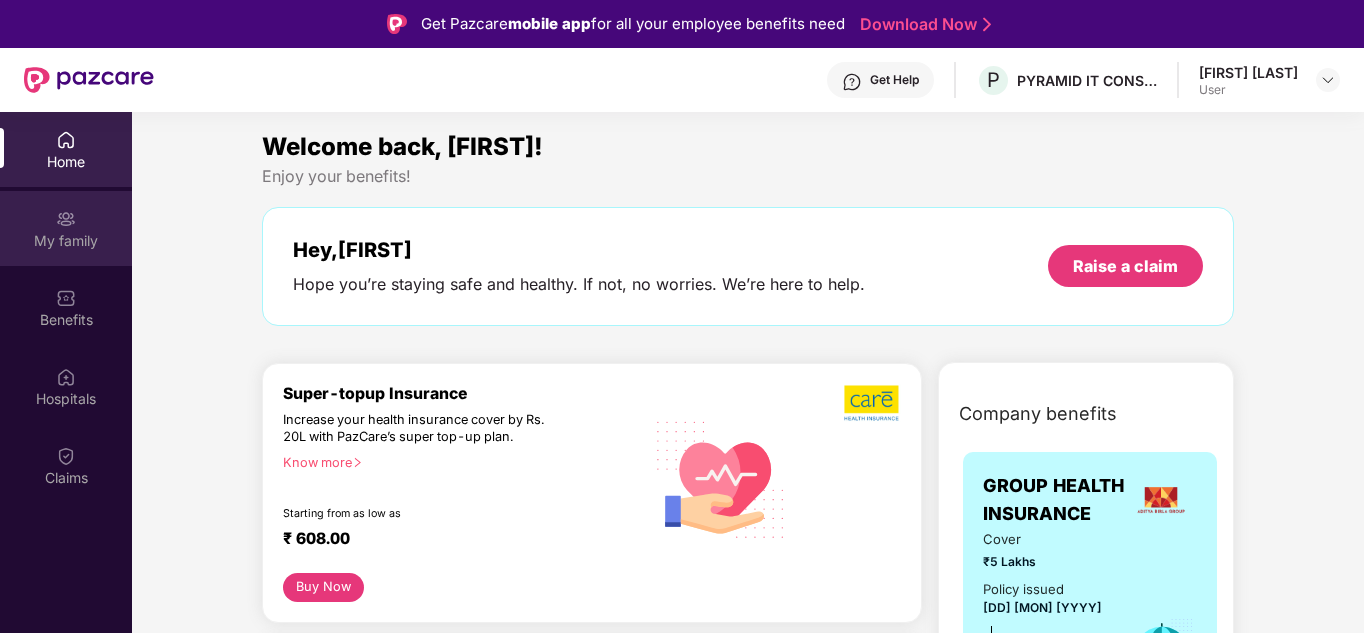 click at bounding box center [66, 219] 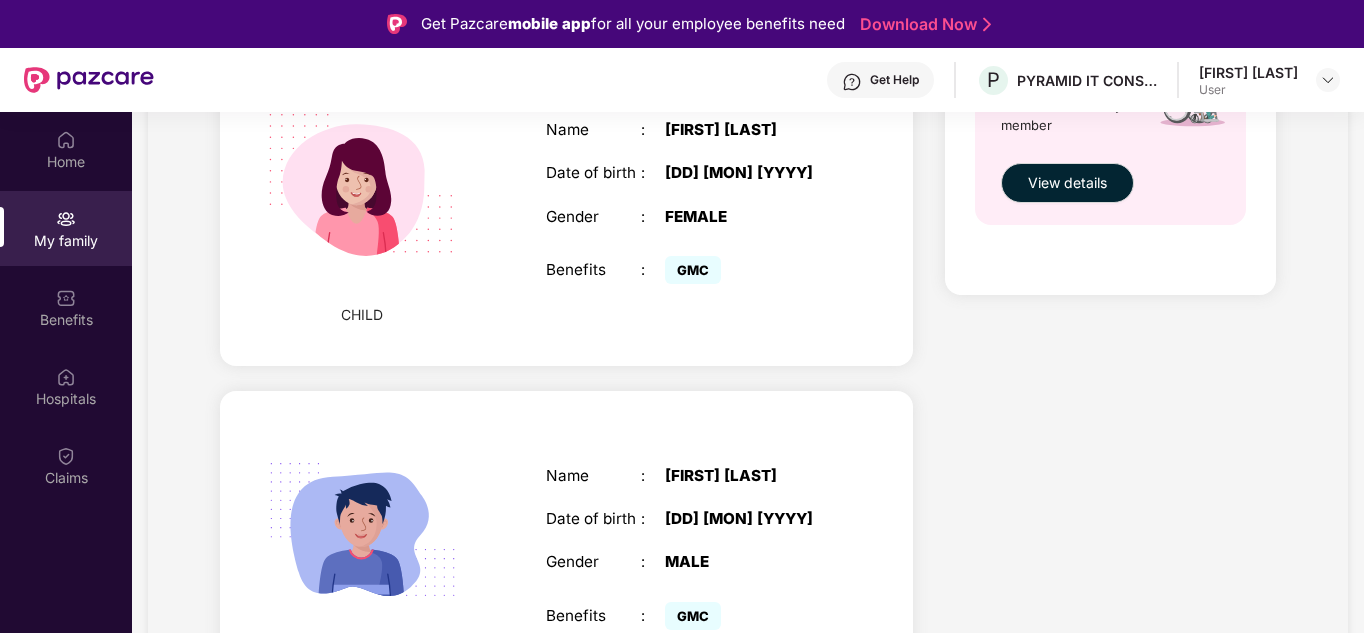 scroll, scrollTop: 1053, scrollLeft: 0, axis: vertical 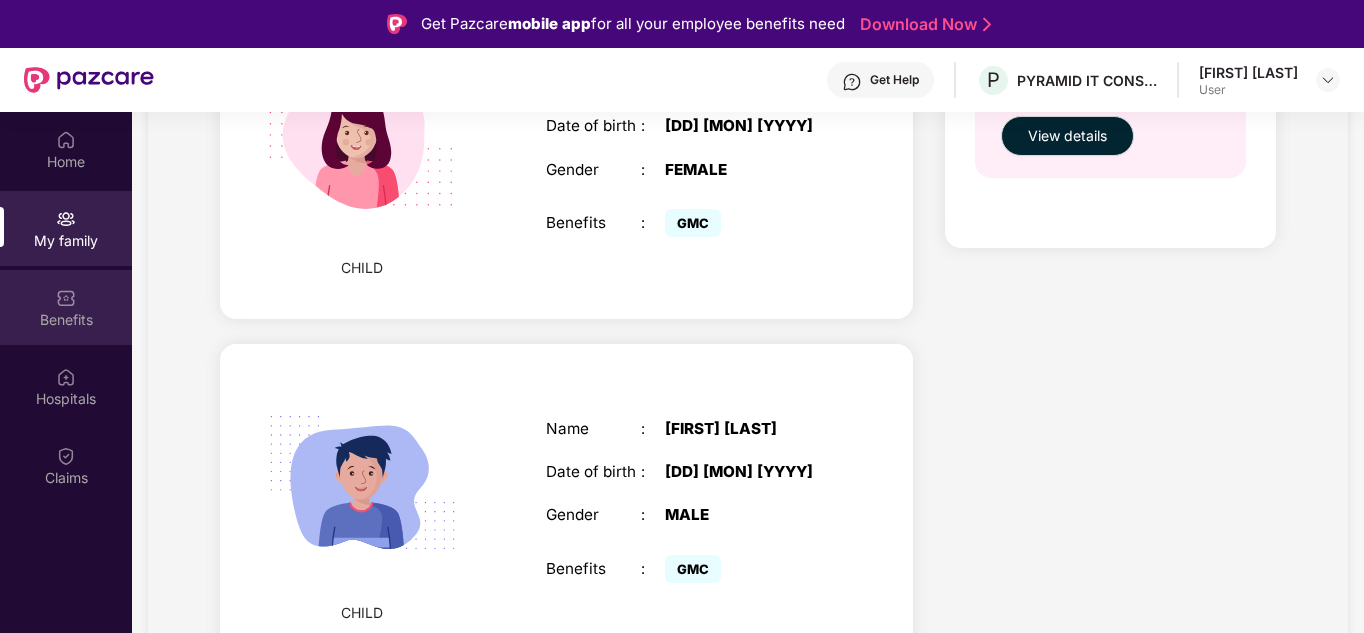 click on "Benefits" at bounding box center [66, 320] 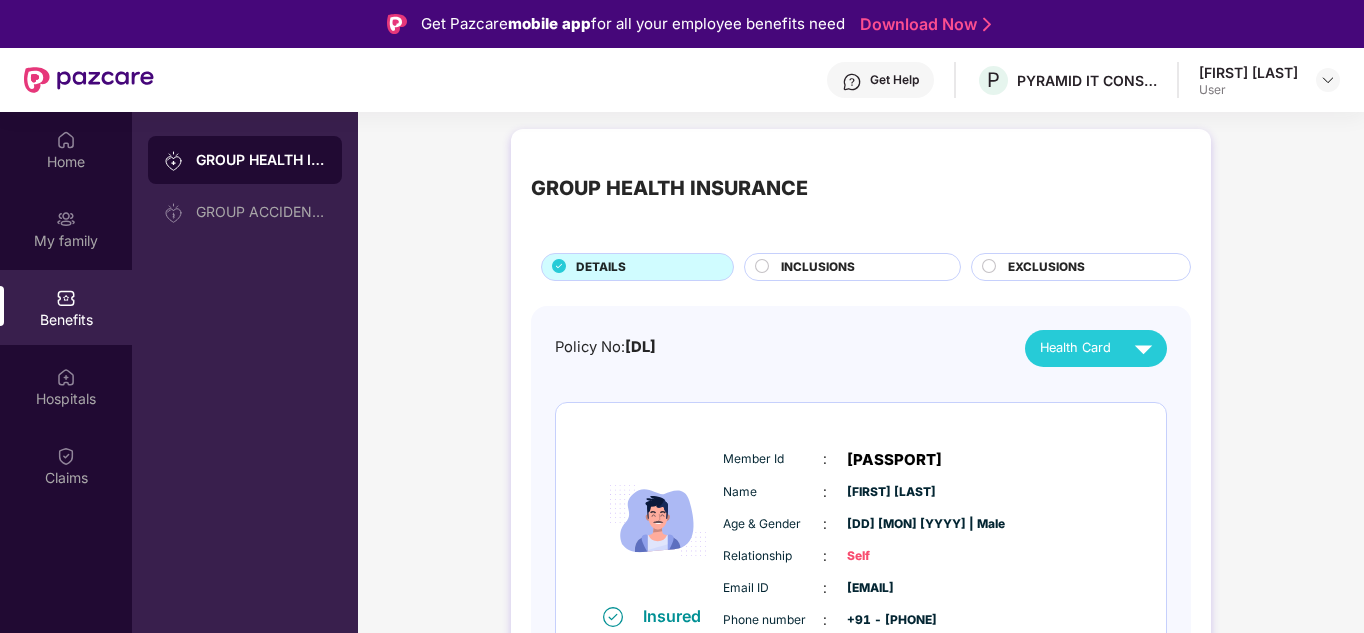 scroll, scrollTop: 0, scrollLeft: 0, axis: both 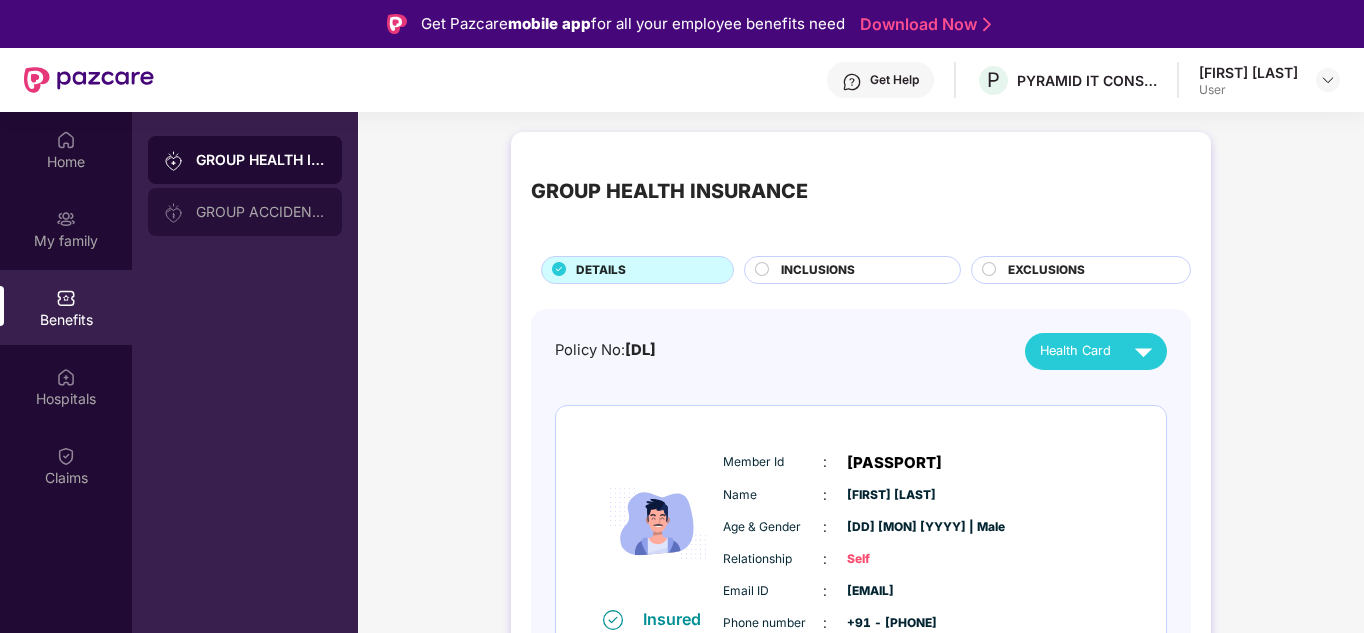 click on "GROUP ACCIDENTAL INSURANCE" at bounding box center [261, 212] 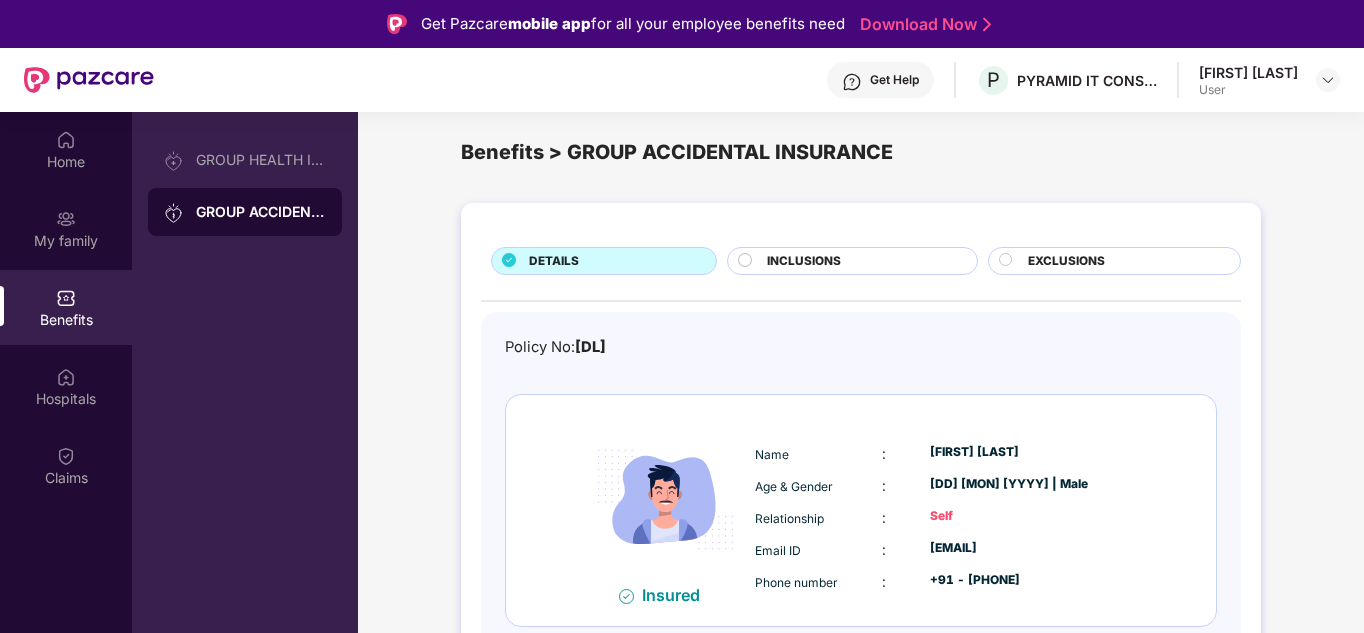 scroll, scrollTop: 21, scrollLeft: 0, axis: vertical 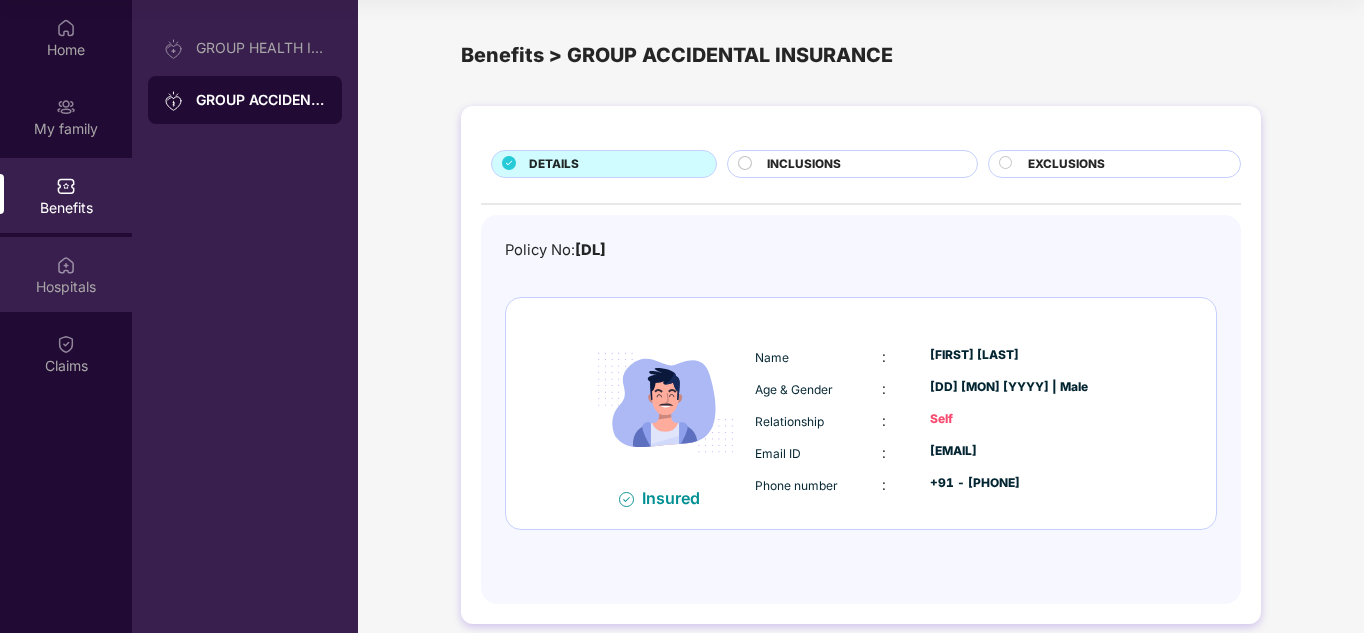 click on "Hospitals" at bounding box center [66, 274] 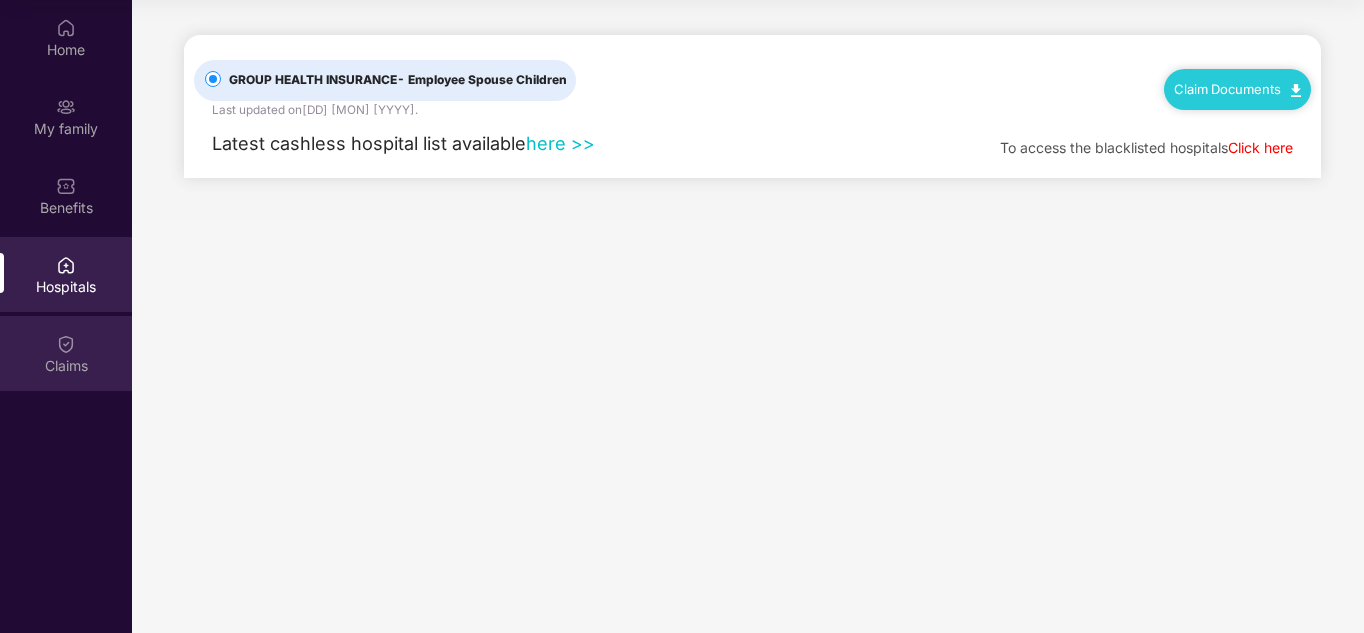 click on "Claims" at bounding box center (66, 366) 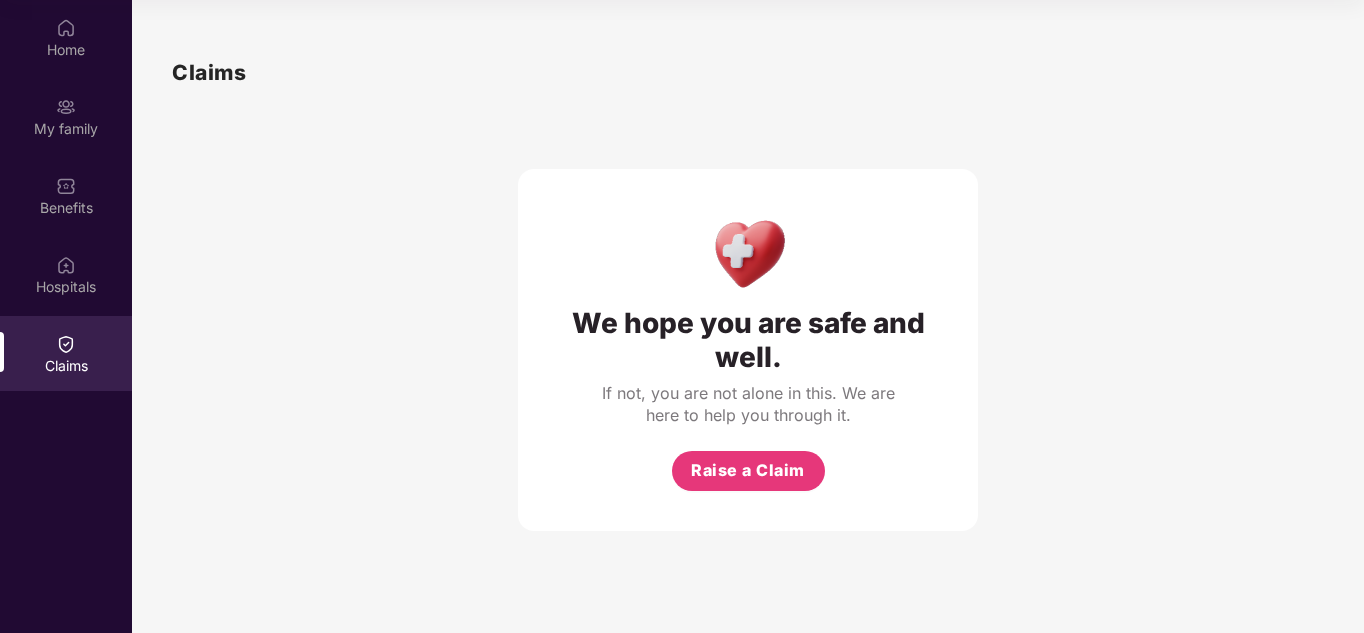 scroll, scrollTop: 0, scrollLeft: 0, axis: both 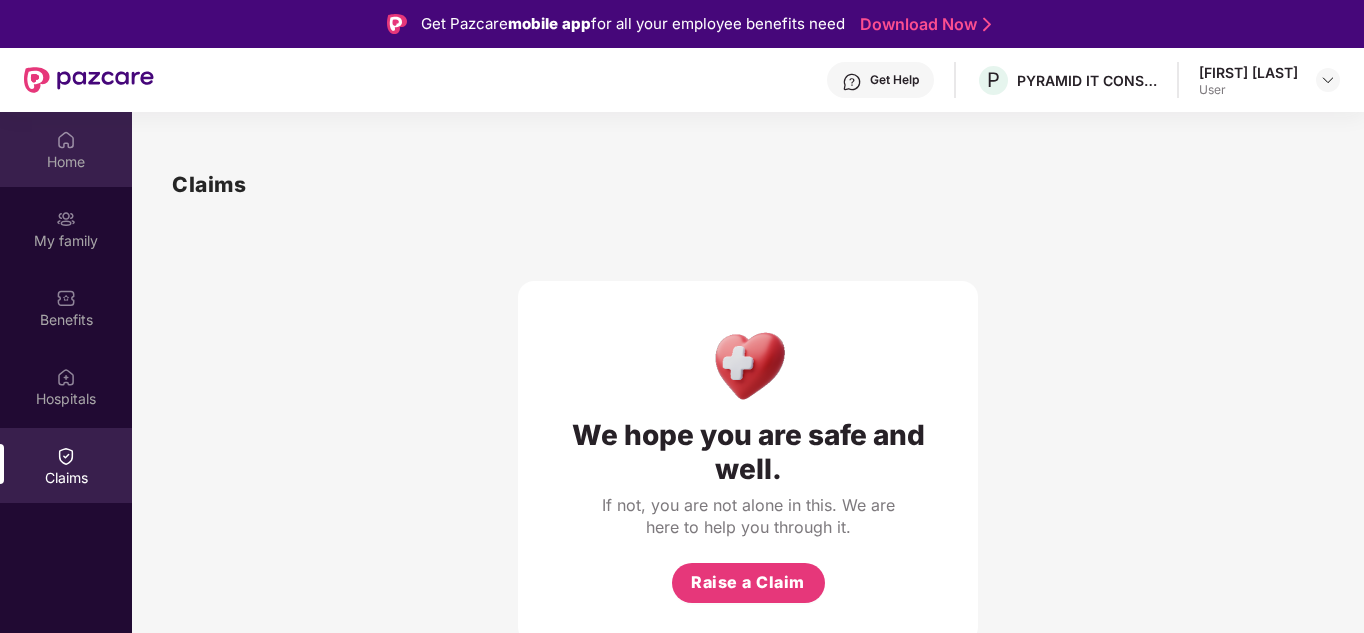 click at bounding box center (66, 140) 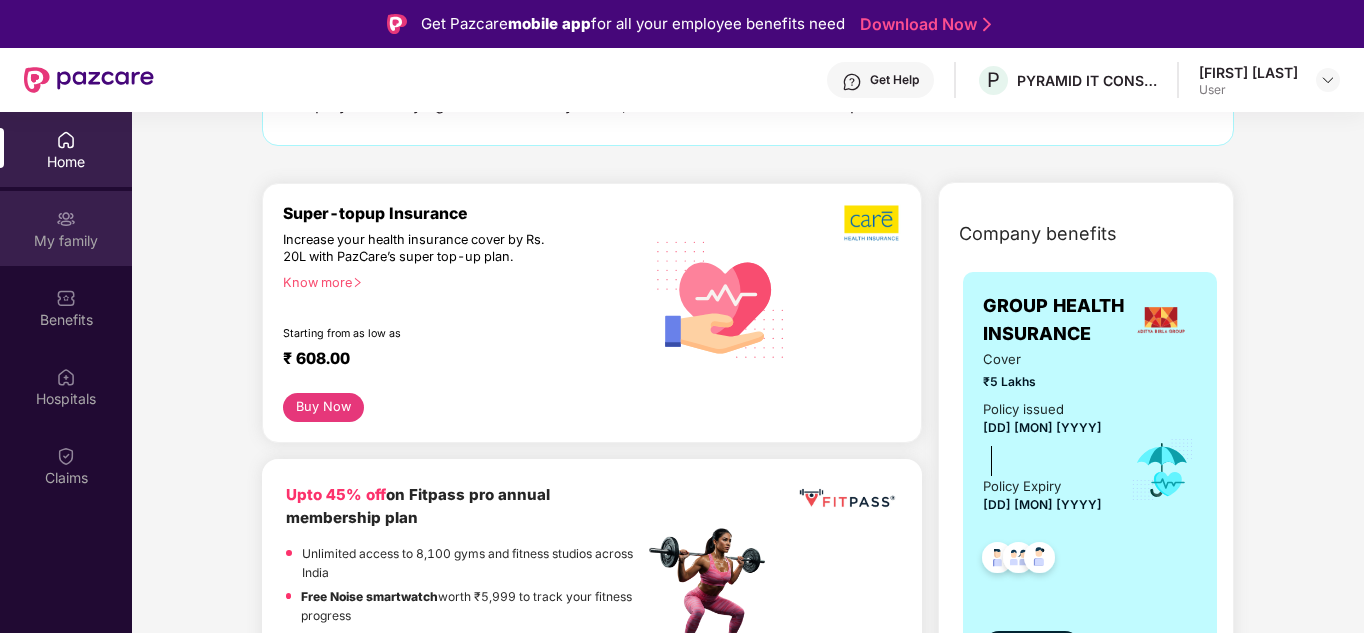 scroll, scrollTop: 0, scrollLeft: 0, axis: both 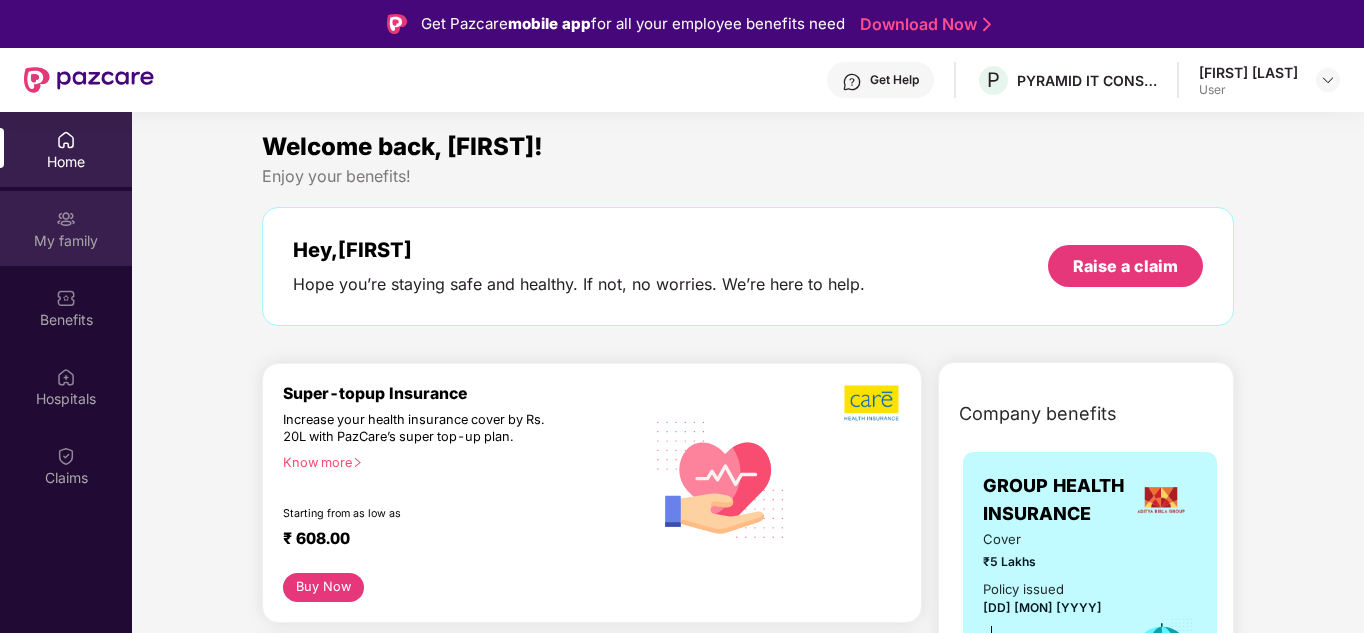 click on "My family" at bounding box center [66, 228] 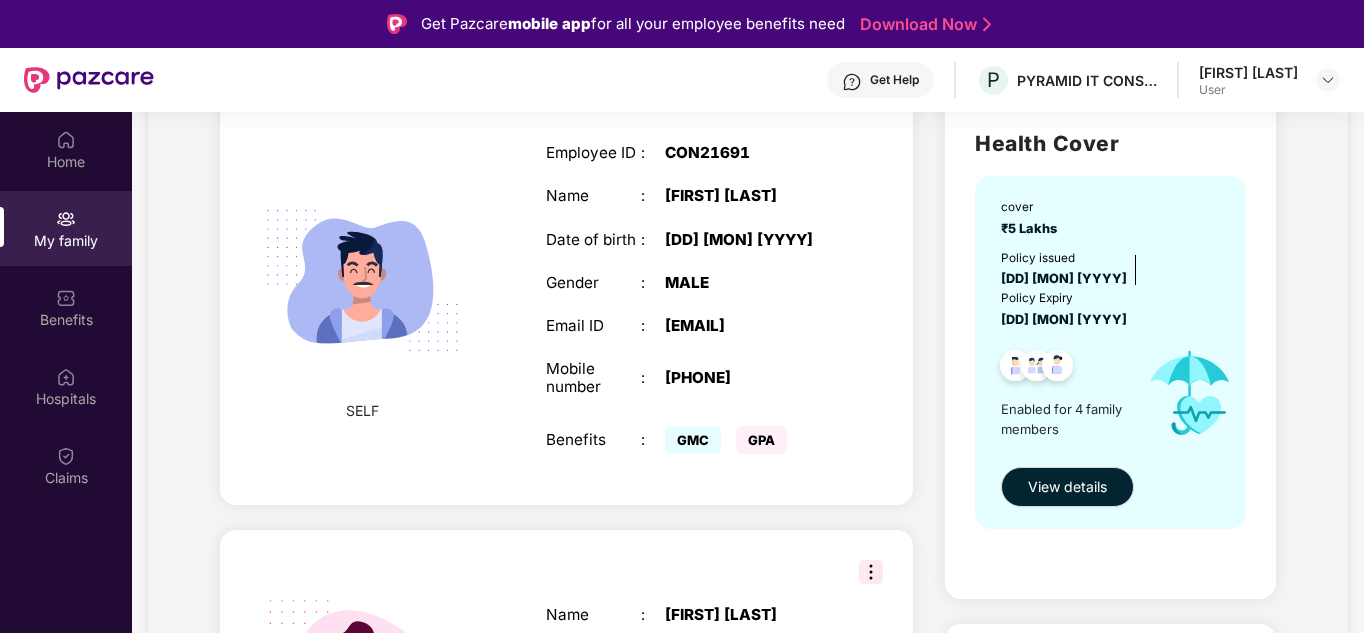 scroll, scrollTop: 200, scrollLeft: 0, axis: vertical 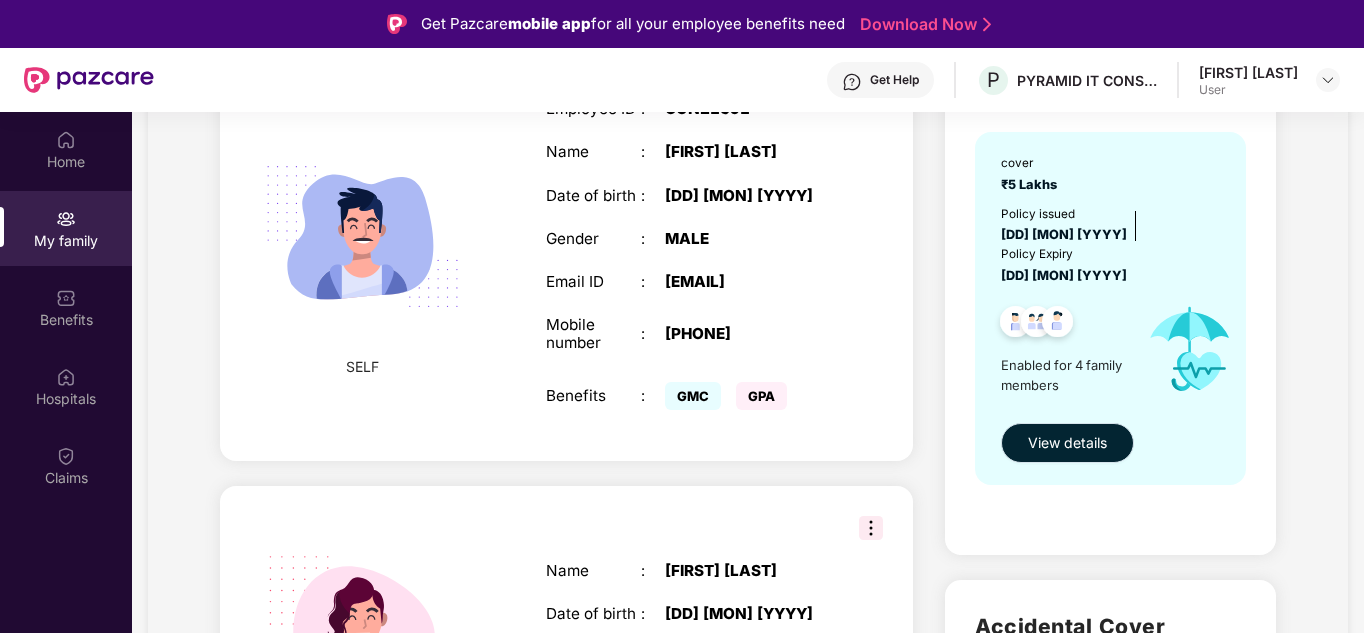click on "View details" at bounding box center [1067, 443] 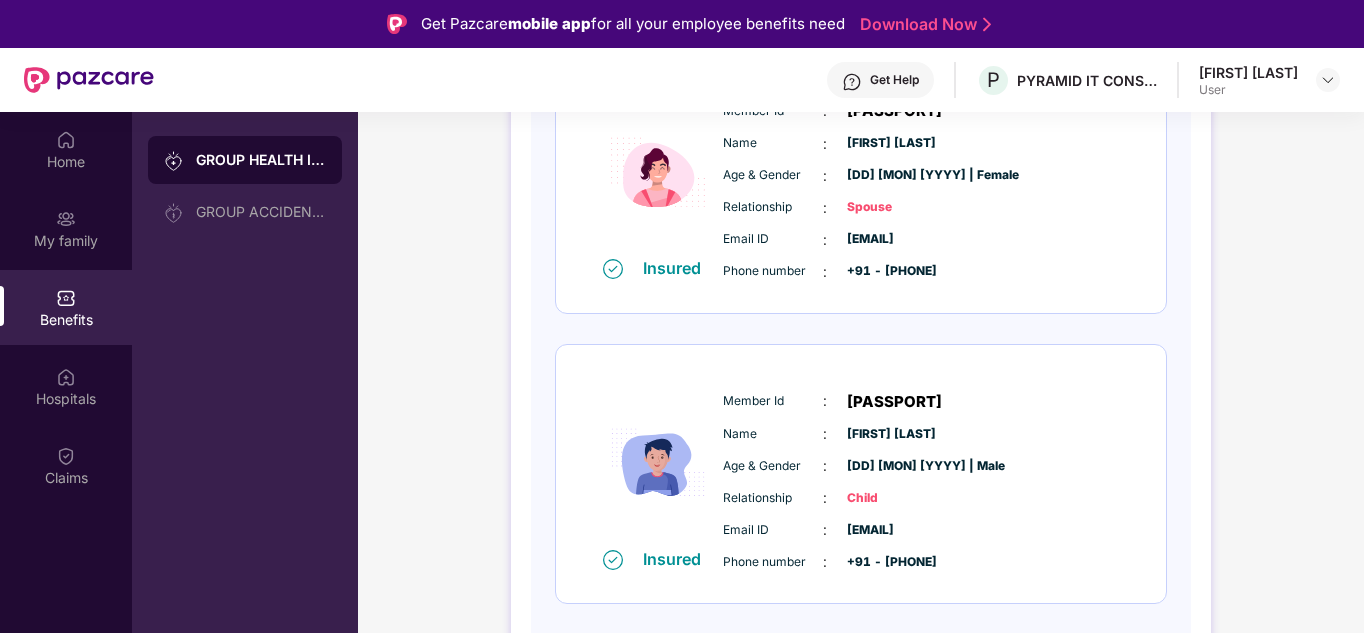 scroll, scrollTop: 916, scrollLeft: 0, axis: vertical 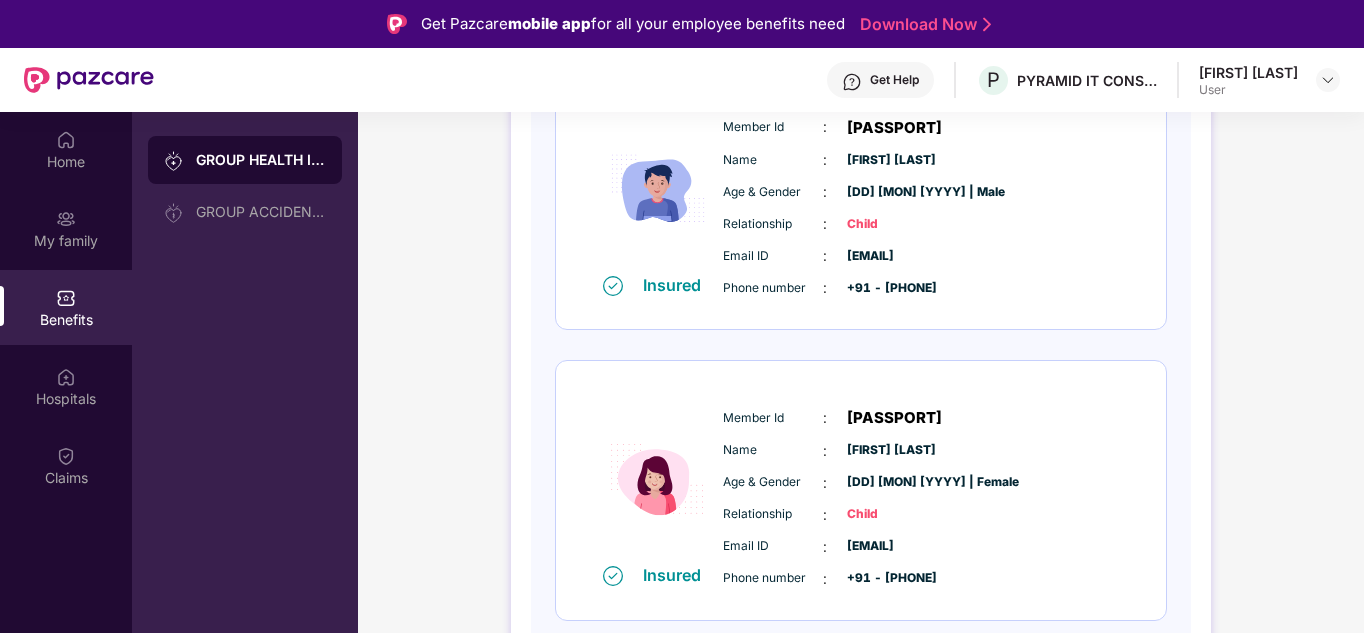 click on "[PASSPORT]" at bounding box center [894, 418] 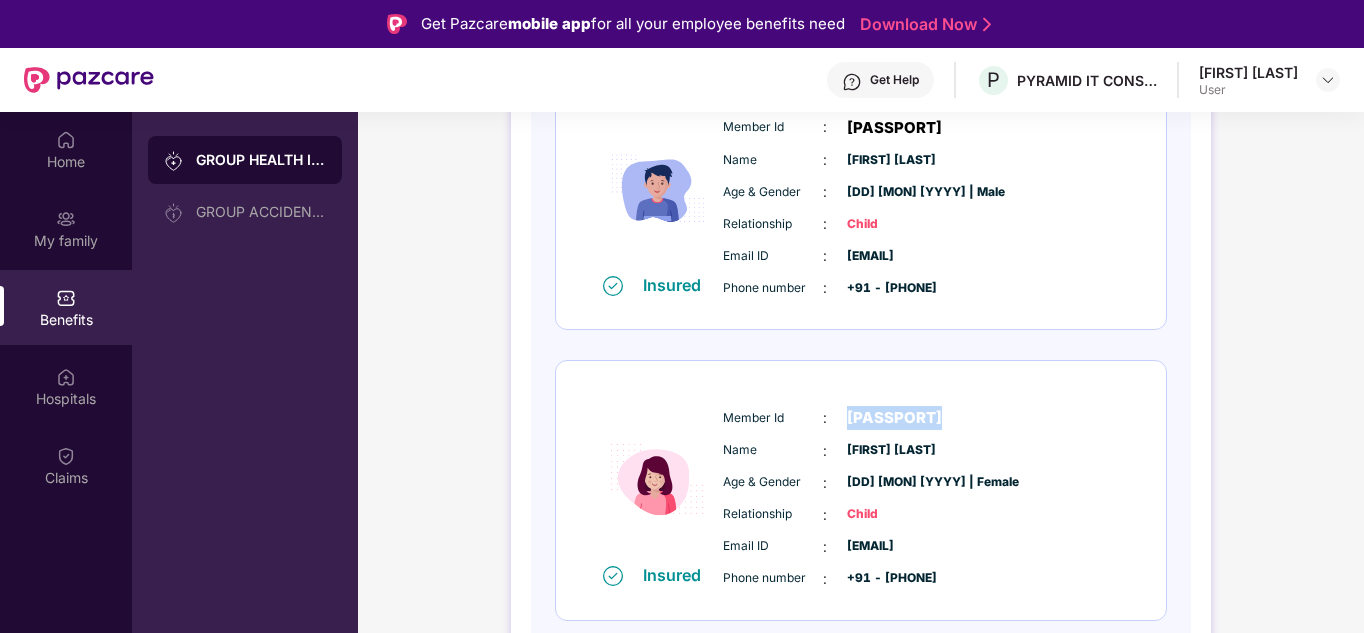 click on "[PASSPORT]" at bounding box center [894, 418] 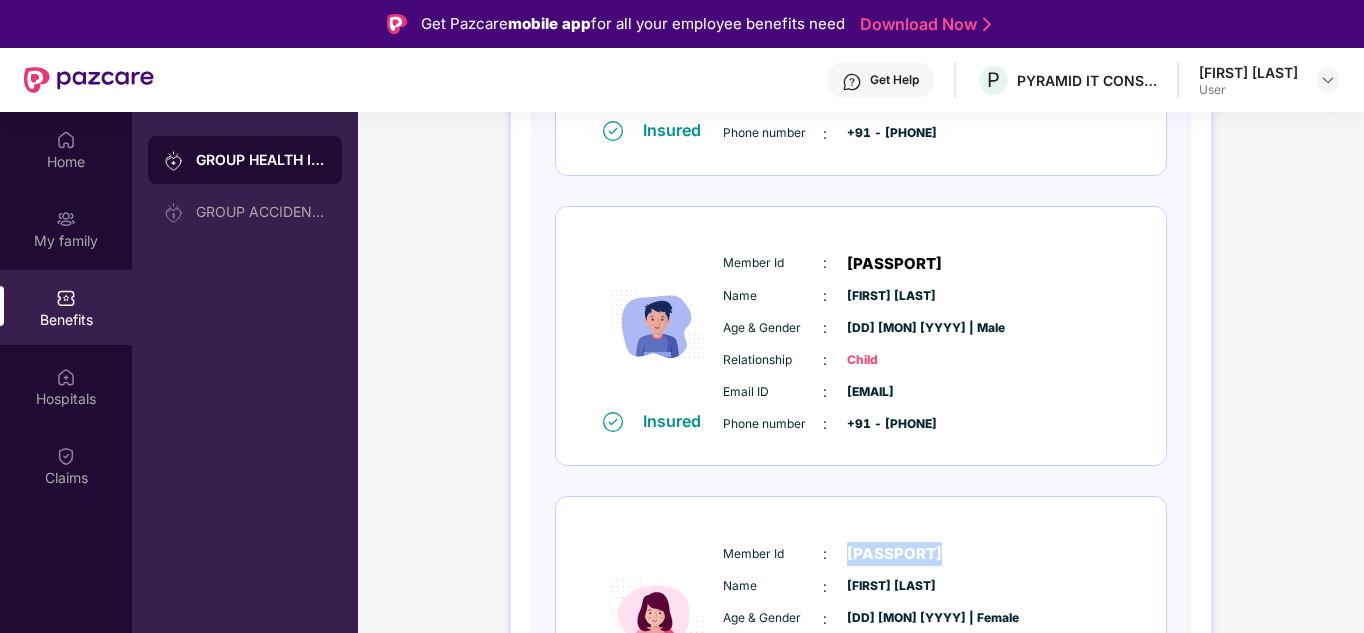 scroll, scrollTop: 716, scrollLeft: 0, axis: vertical 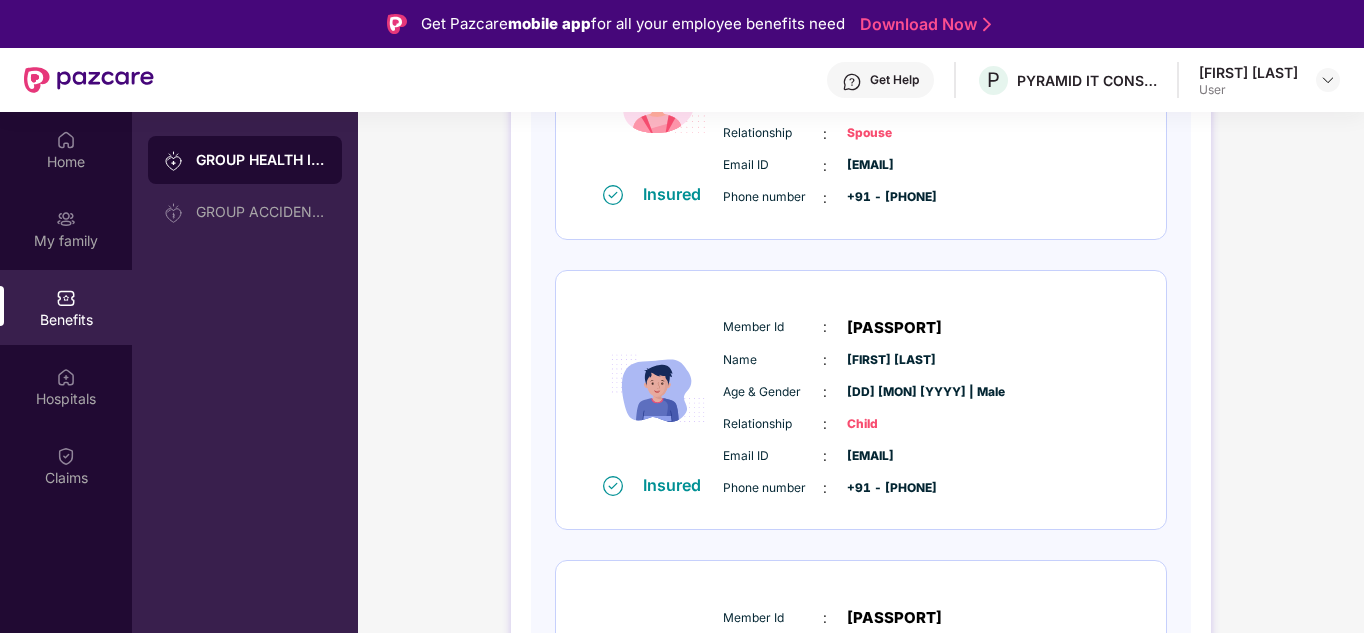 click on "[PASSPORT]" at bounding box center [894, 328] 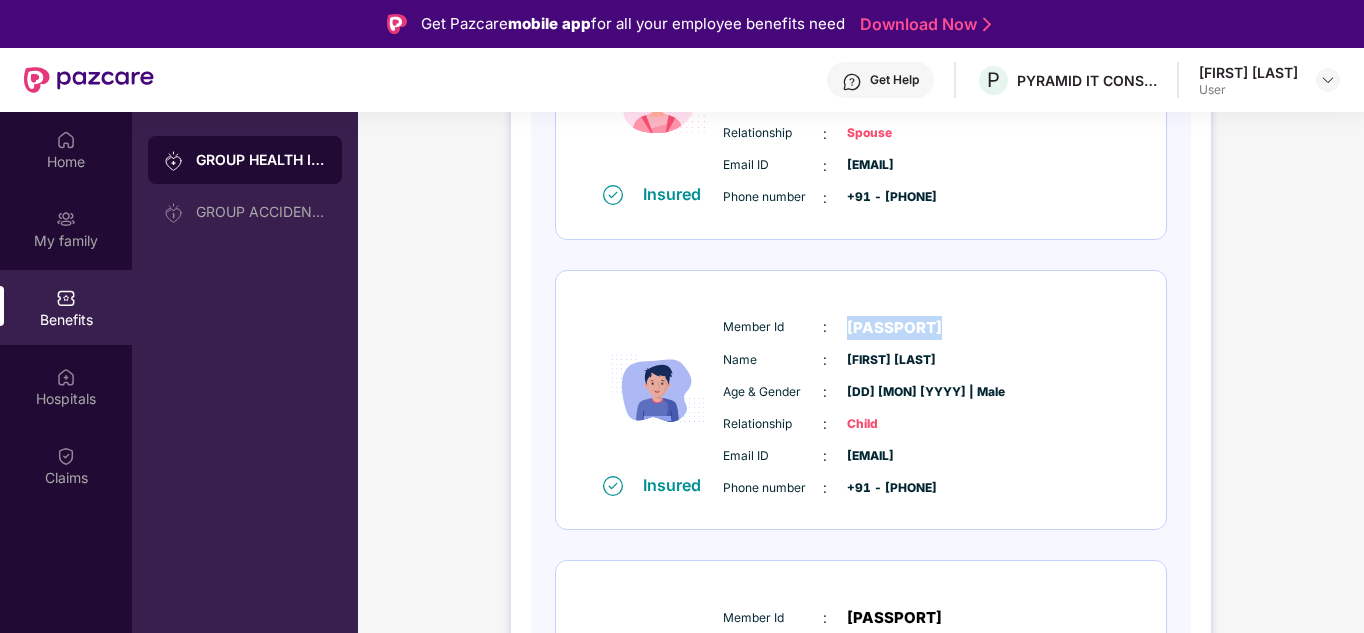 click on "[PASSPORT]" at bounding box center (894, 328) 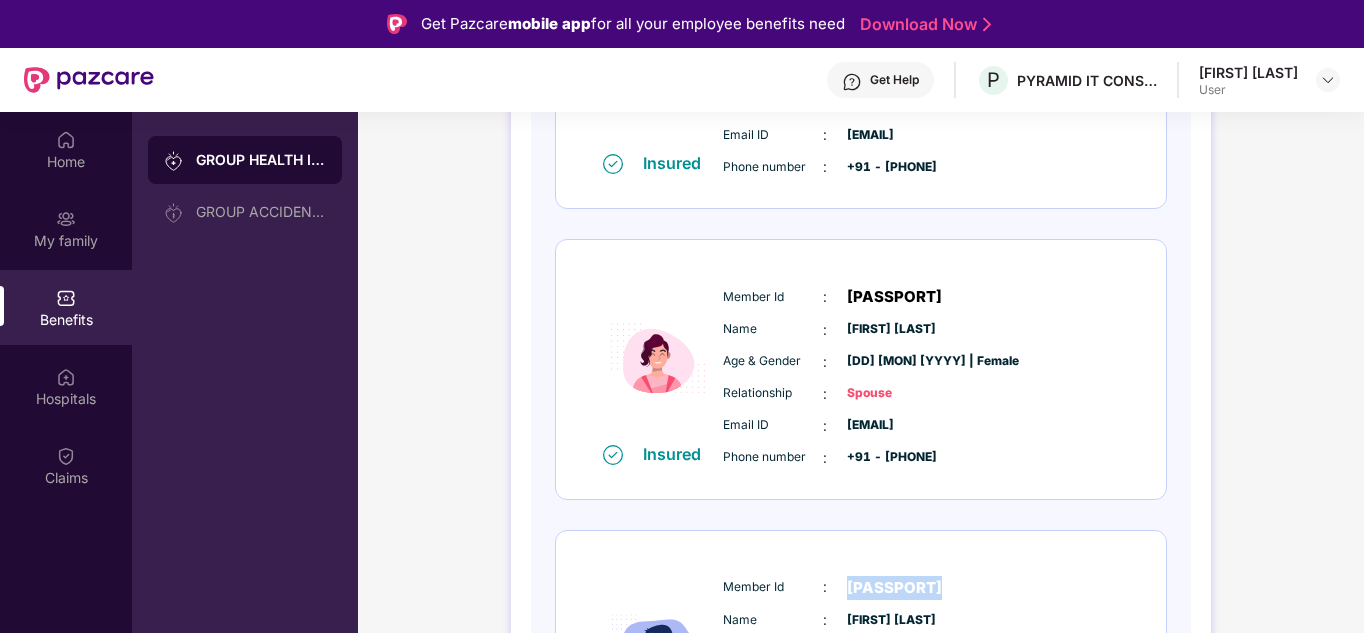 scroll, scrollTop: 0, scrollLeft: 0, axis: both 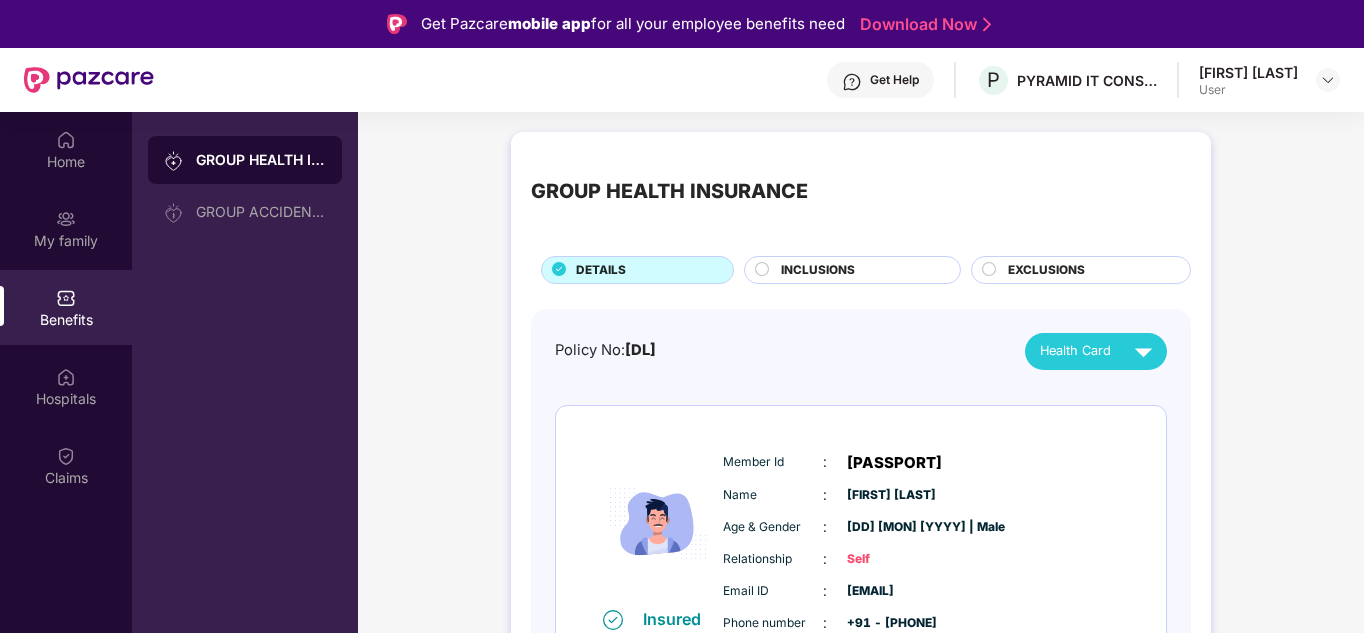 click on "[PASSPORT]" at bounding box center (894, 463) 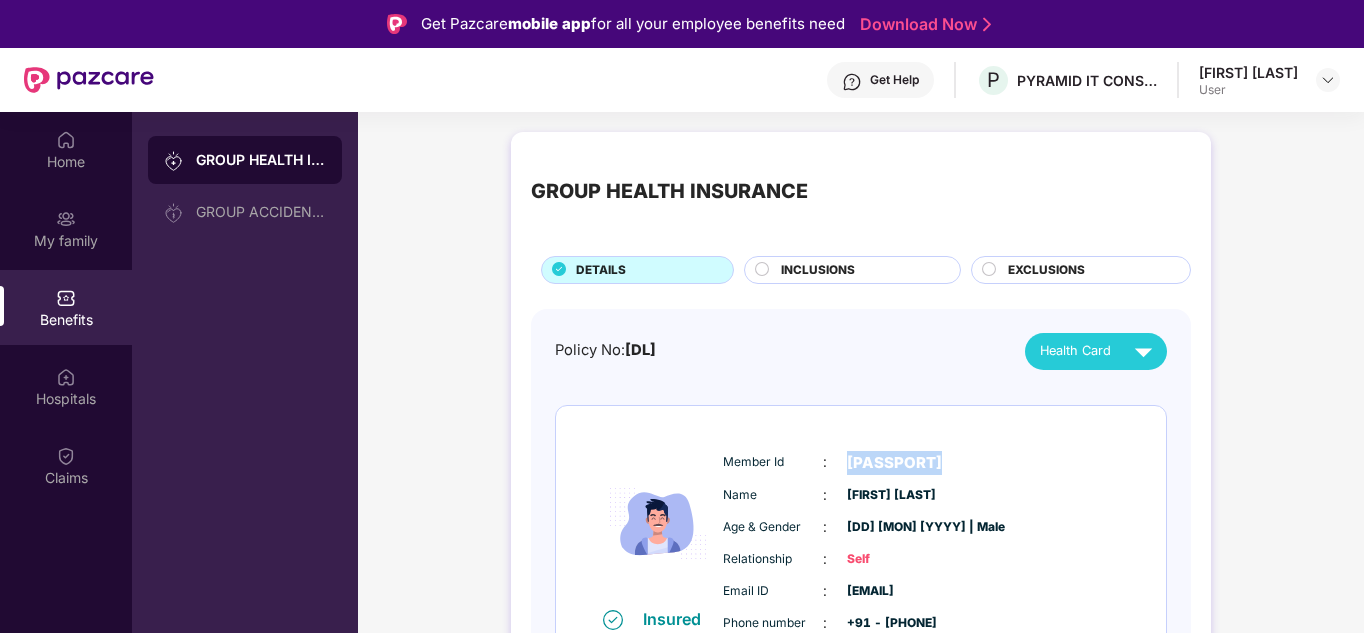 click on "[PASSPORT]" at bounding box center [894, 463] 